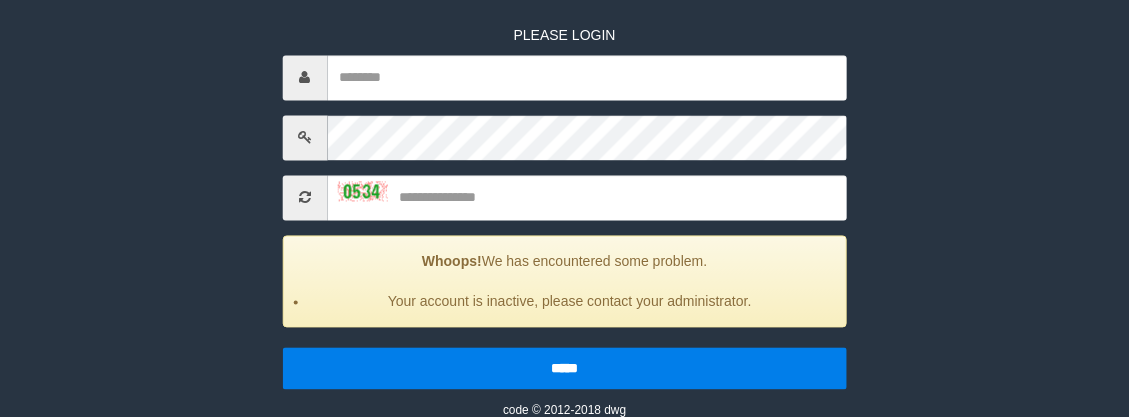 scroll, scrollTop: 276, scrollLeft: 0, axis: vertical 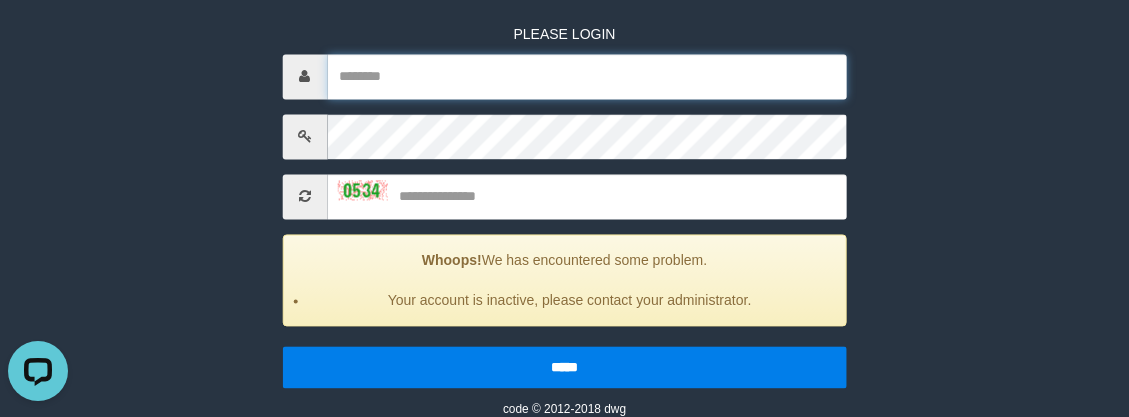 type on "*********" 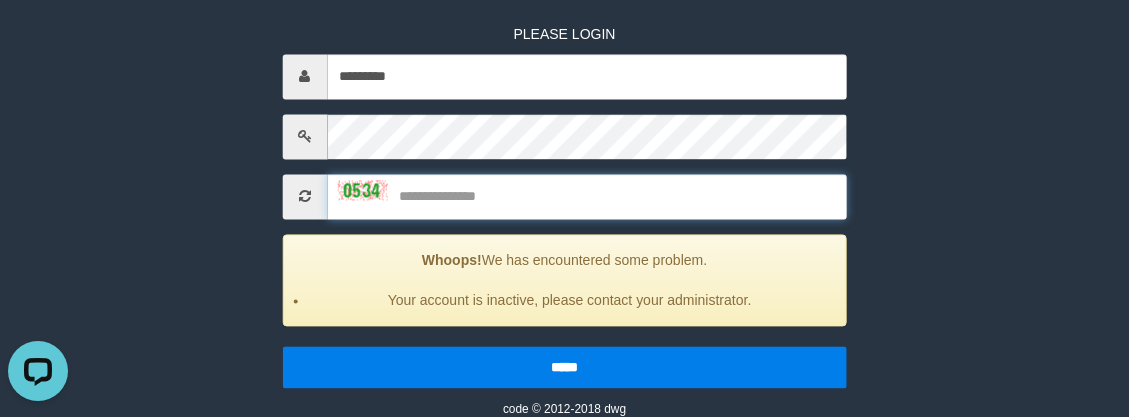 click at bounding box center (587, 196) 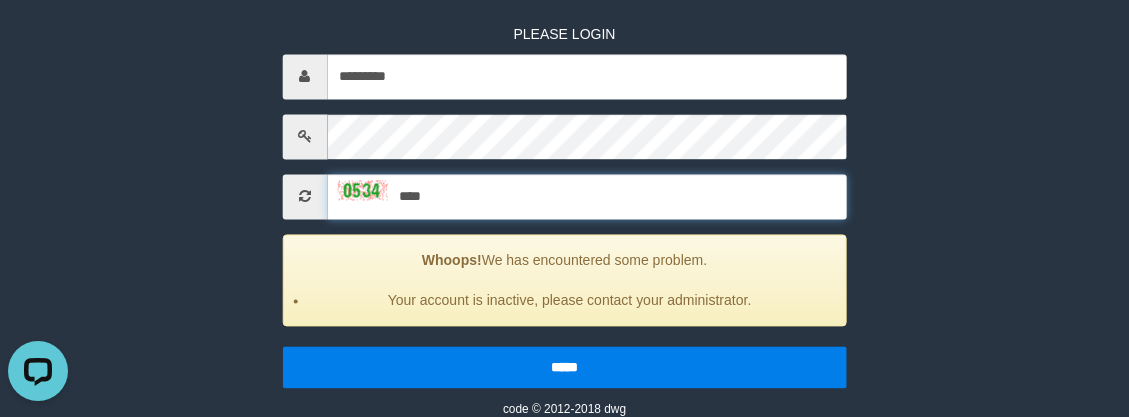 type on "****" 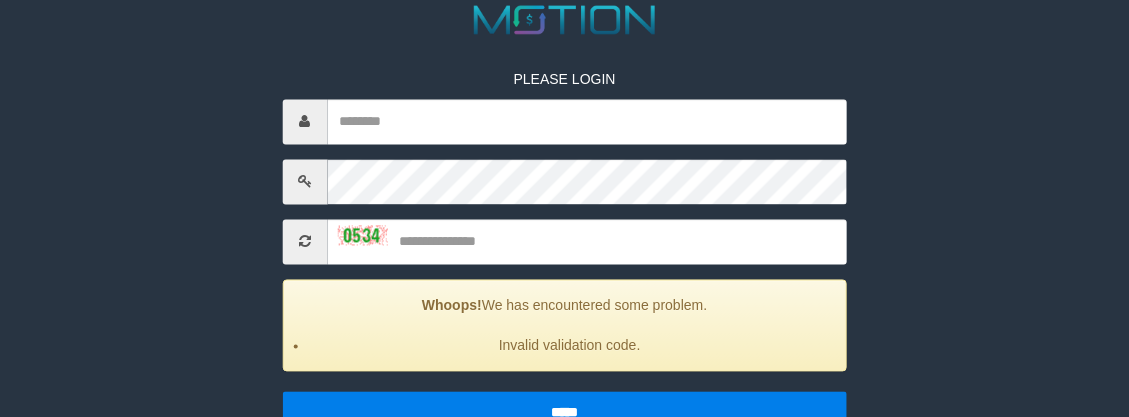 scroll, scrollTop: 276, scrollLeft: 0, axis: vertical 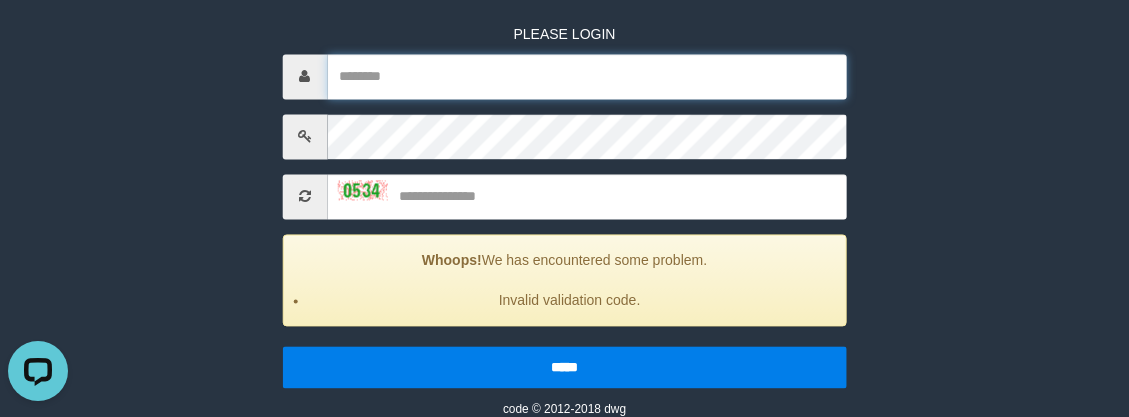 type on "*********" 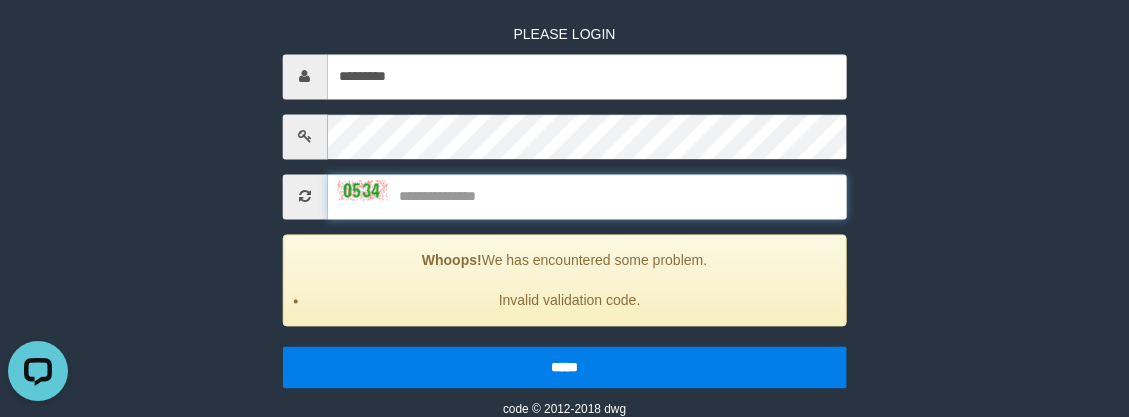 click at bounding box center [587, 196] 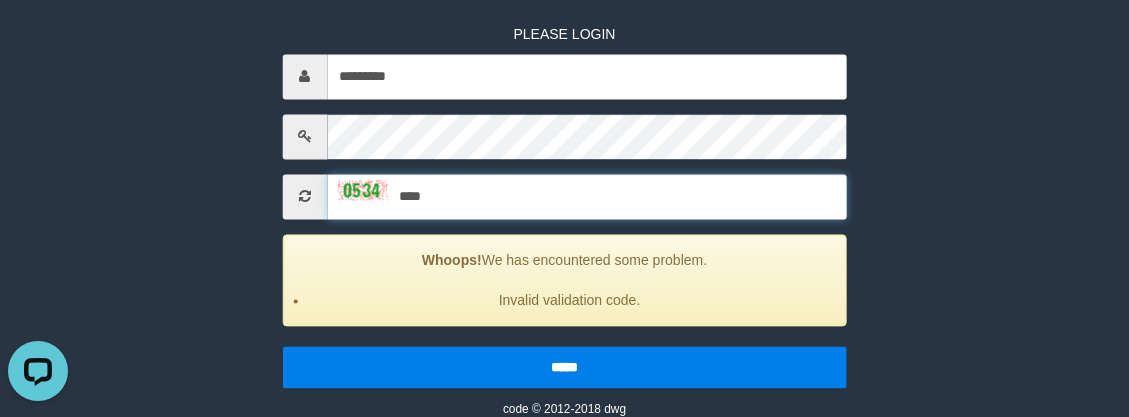 type on "****" 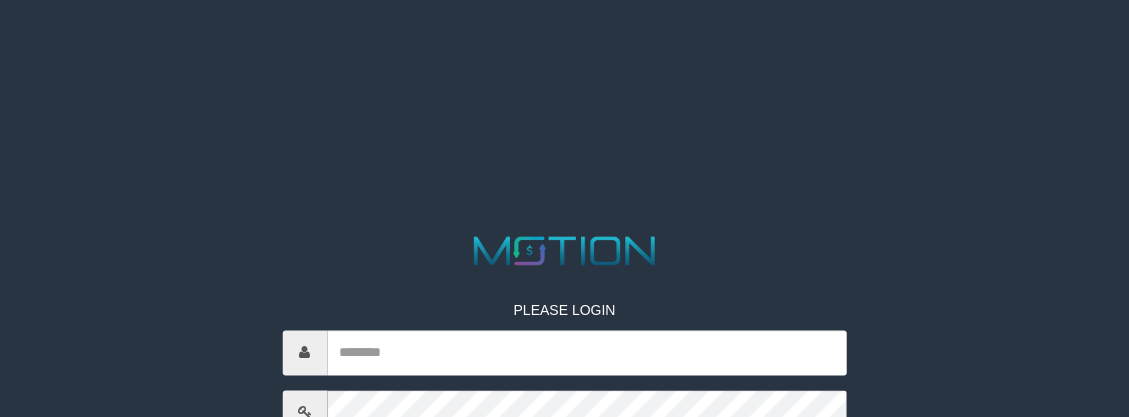 scroll, scrollTop: 0, scrollLeft: 0, axis: both 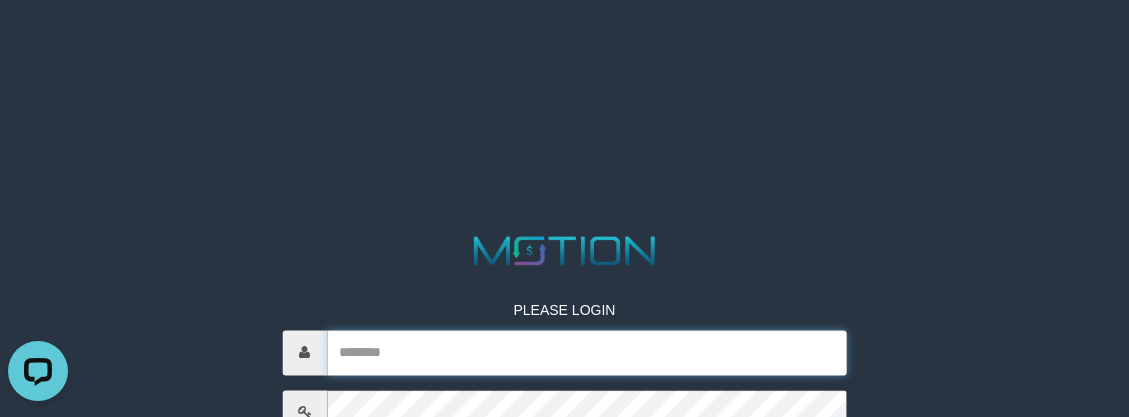 type on "*********" 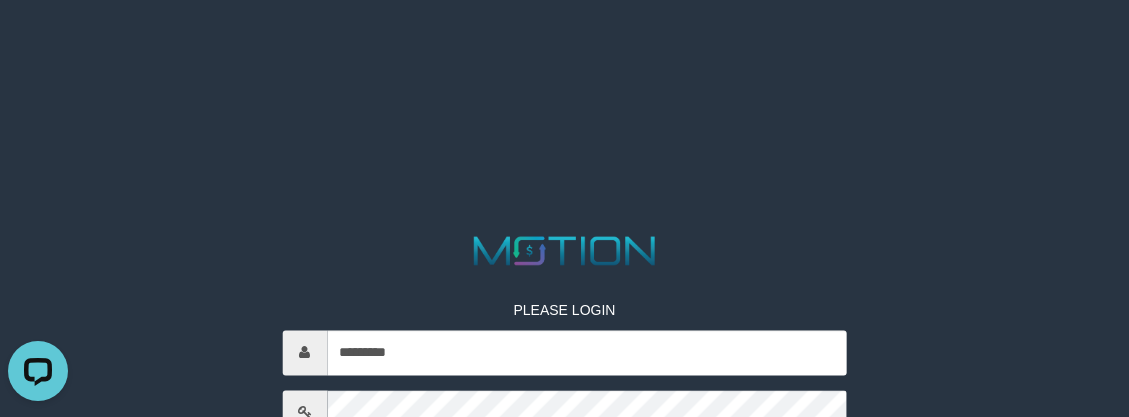 click on "PLEASE LOGIN
*********
Whoops!  We has encountered some problem.
Invalid validation code.
*****
code © 2012-2018 dwg" at bounding box center [564, 25] 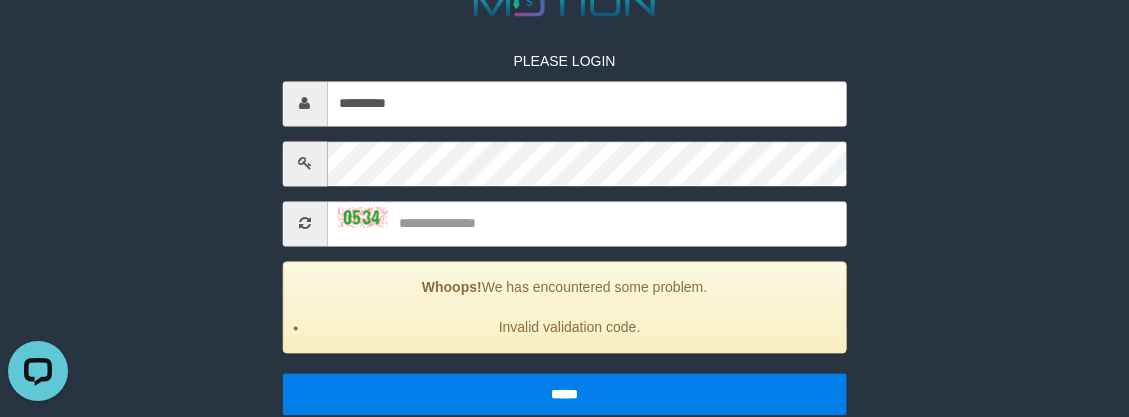 scroll, scrollTop: 276, scrollLeft: 0, axis: vertical 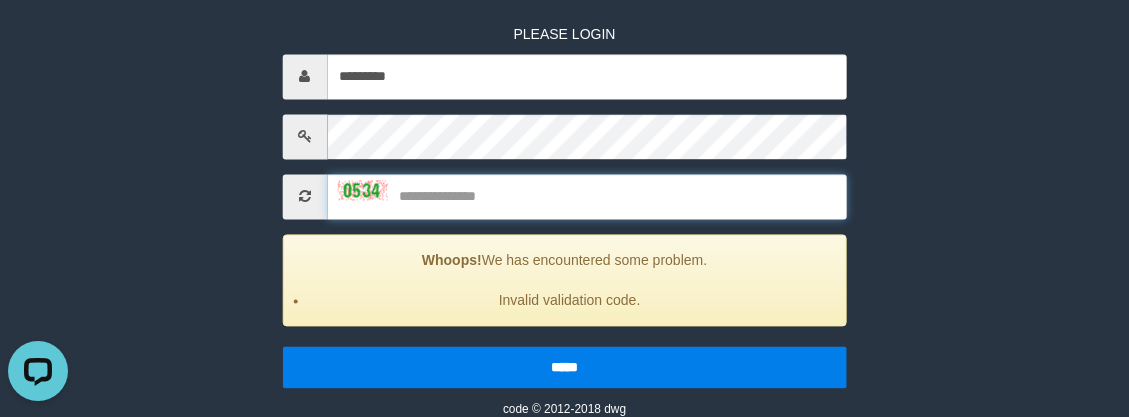 click at bounding box center (587, 196) 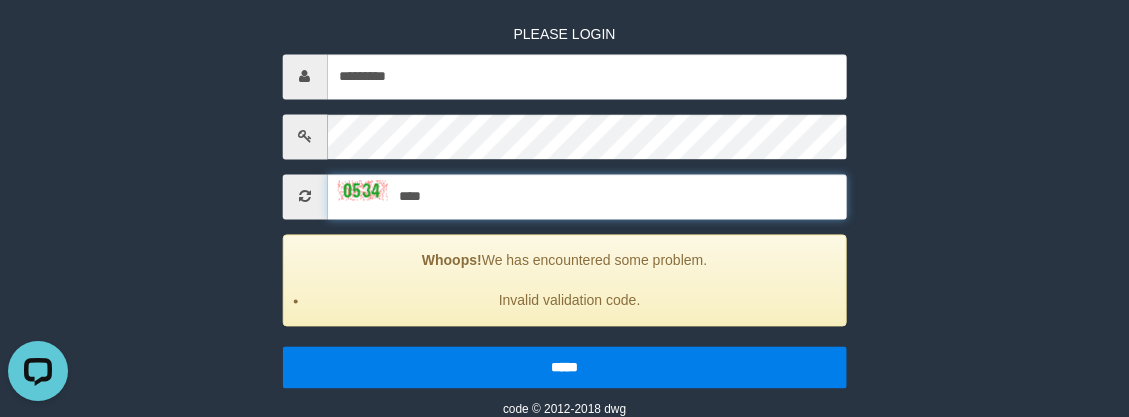 type on "****" 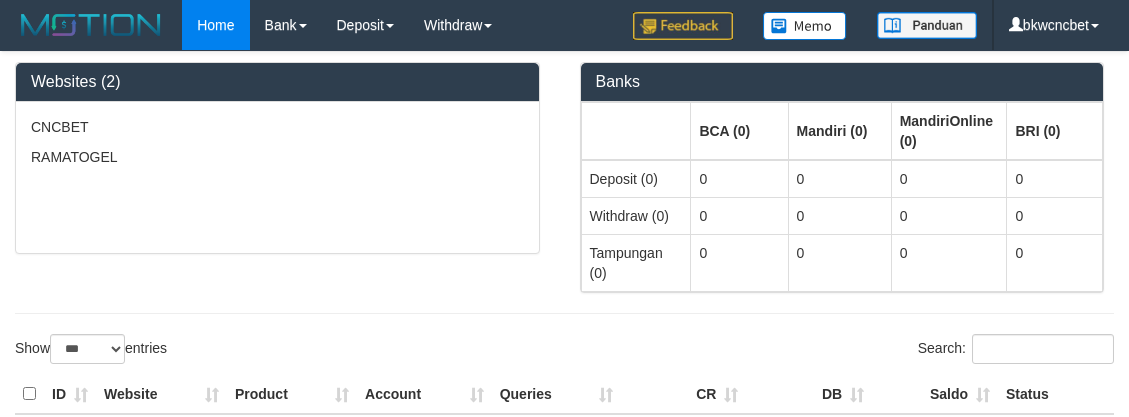 select on "***" 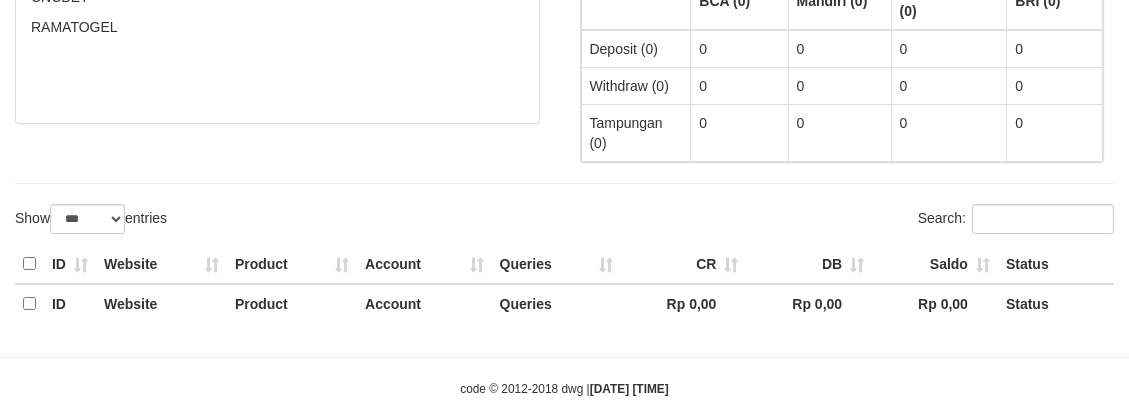 scroll, scrollTop: 160, scrollLeft: 0, axis: vertical 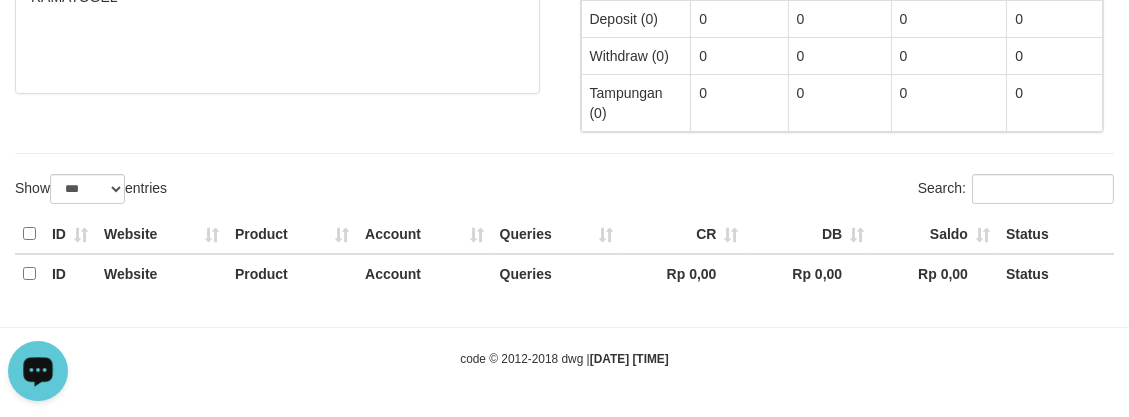 click at bounding box center (564, 153) 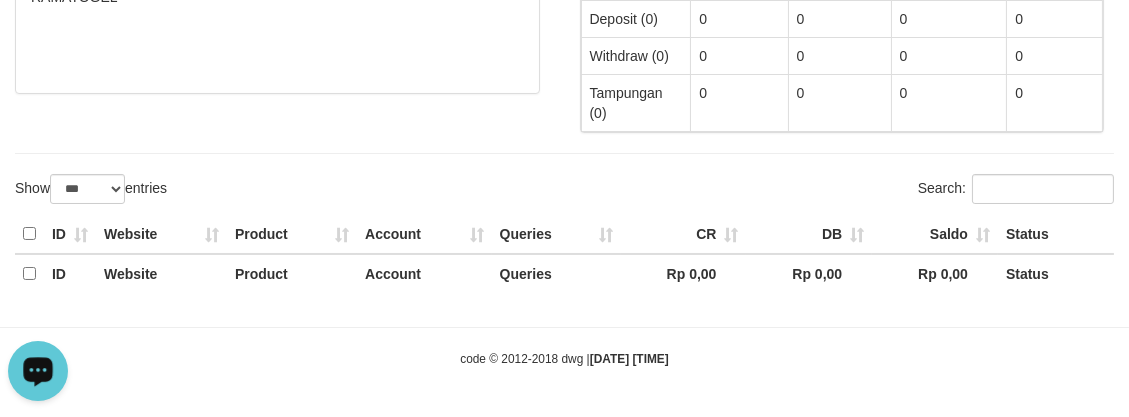 click on "Toggle navigation
Home
Bank
Account List
Load
By Website
Group
[ISPORT]													CNCBET
Group
[ITOTO]													RAMATOGEL
Mutasi Bank
Search
Sync
Note Mutasi
Deposit
DPS Fetch
DPS List" at bounding box center [564, 129] 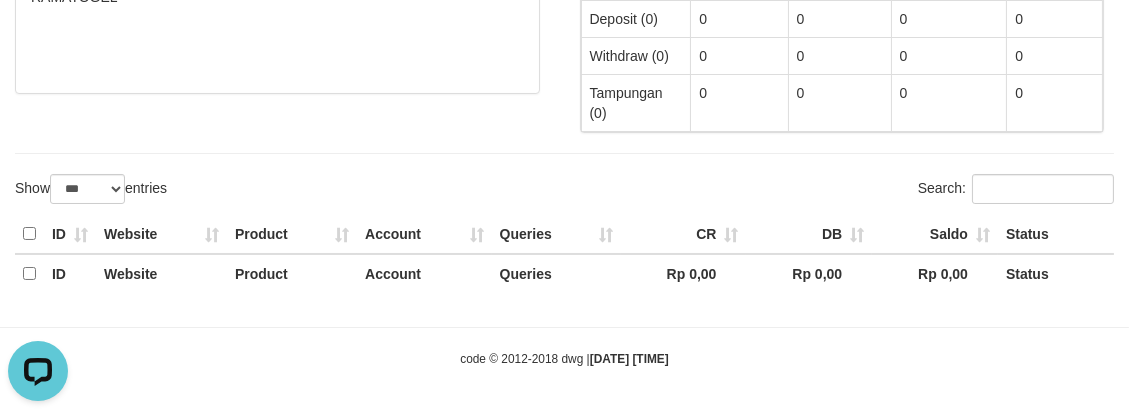 drag, startPoint x: 888, startPoint y: 342, endPoint x: 842, endPoint y: 249, distance: 103.75452 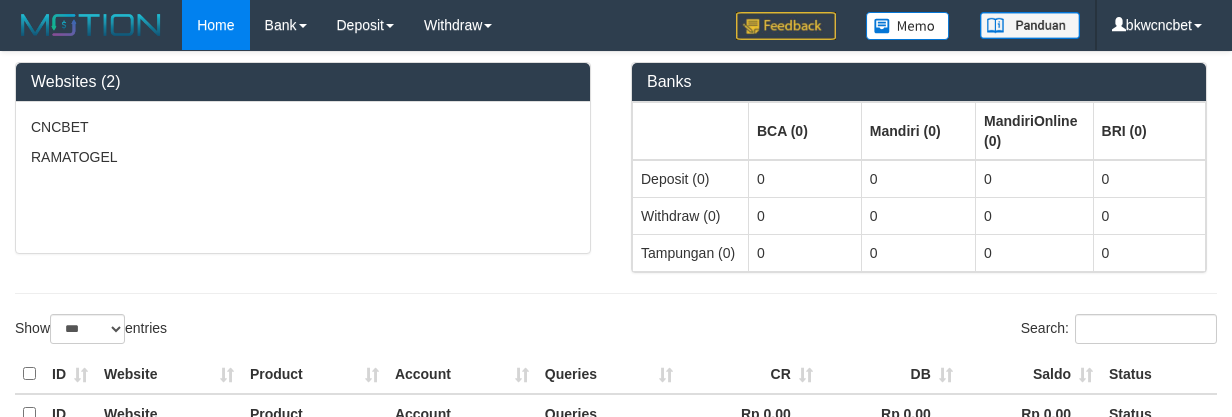select on "***" 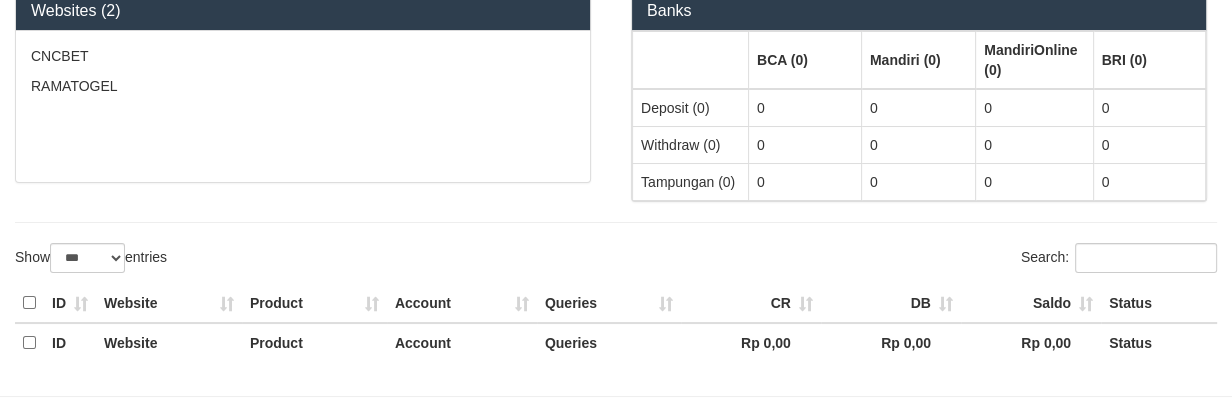 scroll, scrollTop: 0, scrollLeft: 0, axis: both 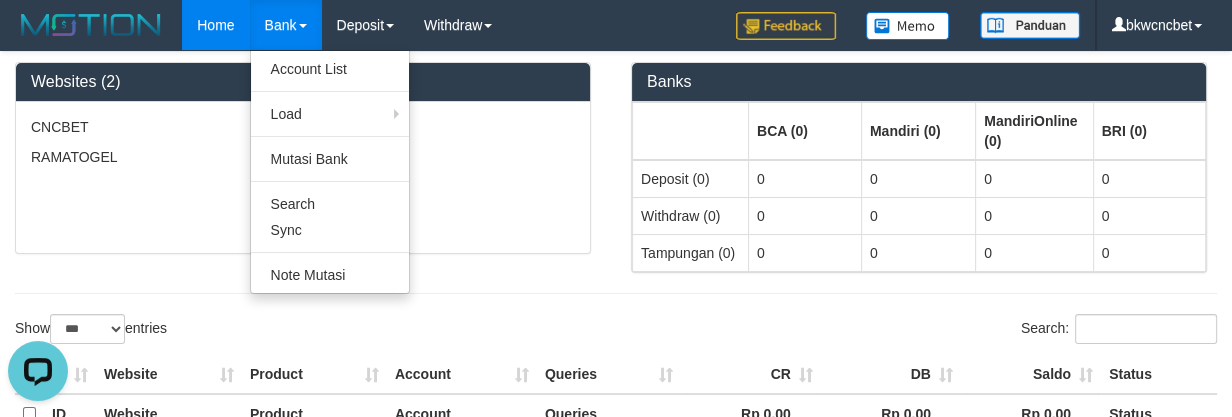 click on "Bank" at bounding box center (286, 25) 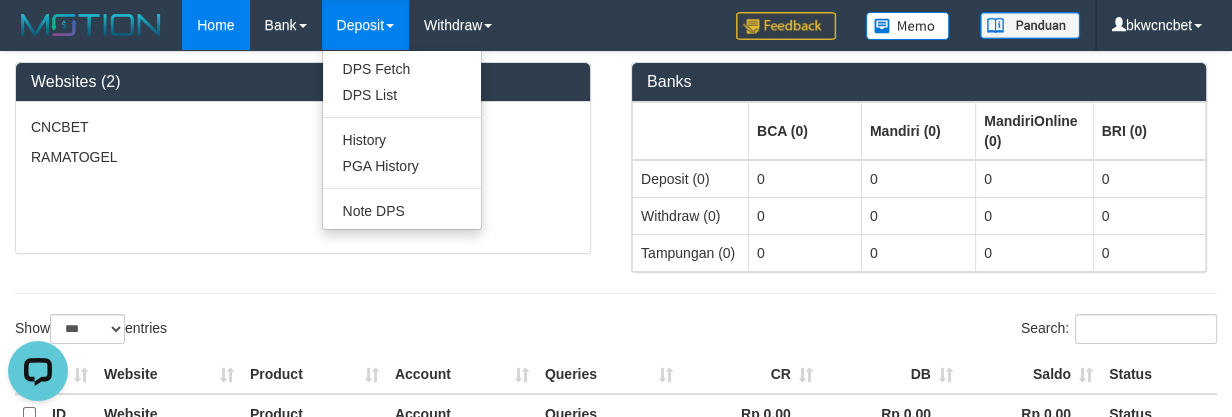 click on "Deposit" at bounding box center (365, 25) 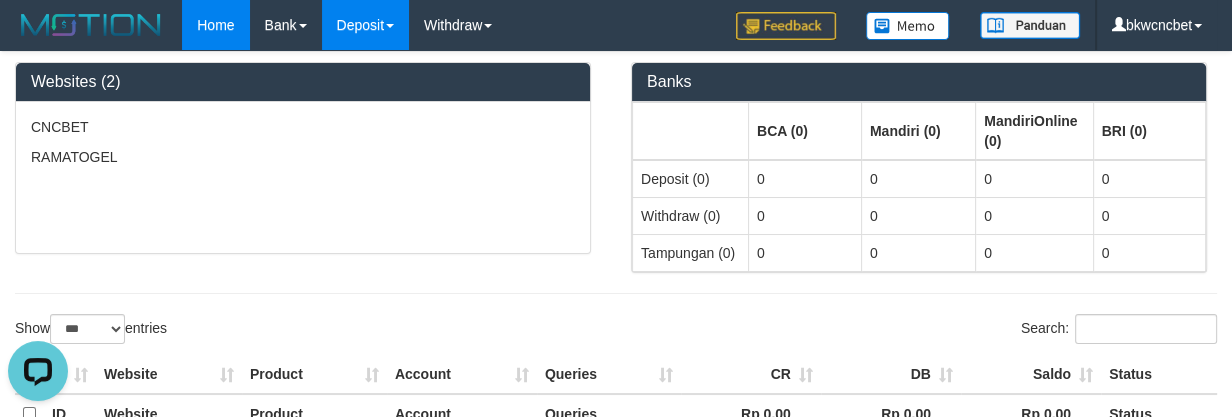 click on "Deposit" at bounding box center (365, 25) 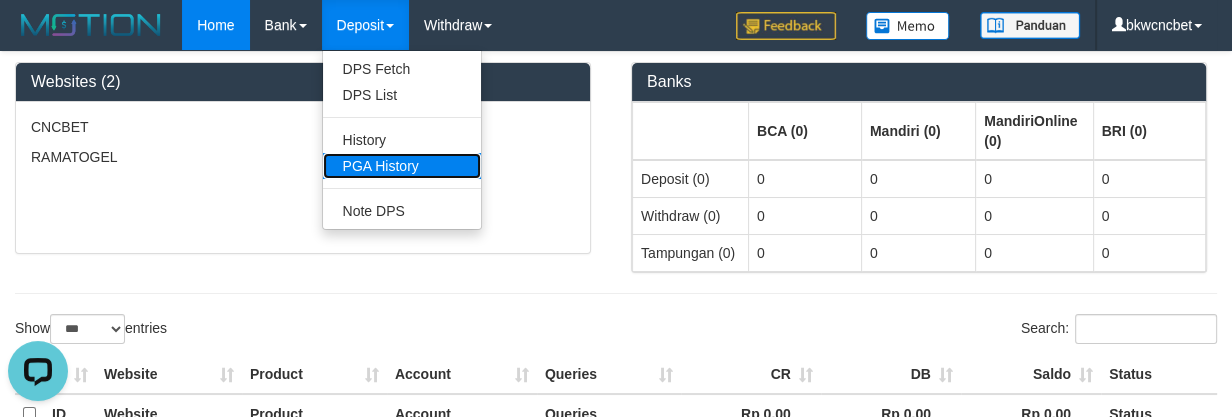click on "PGA History" at bounding box center [402, 166] 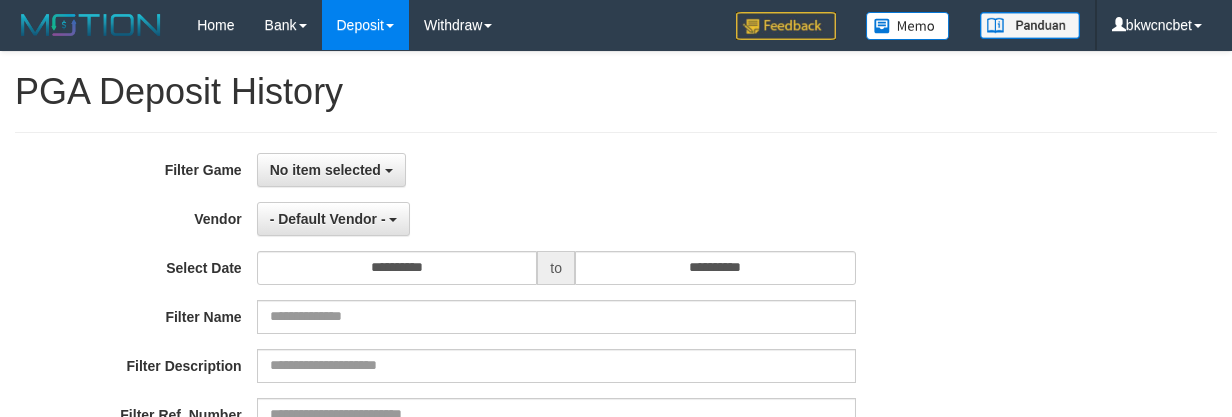 select 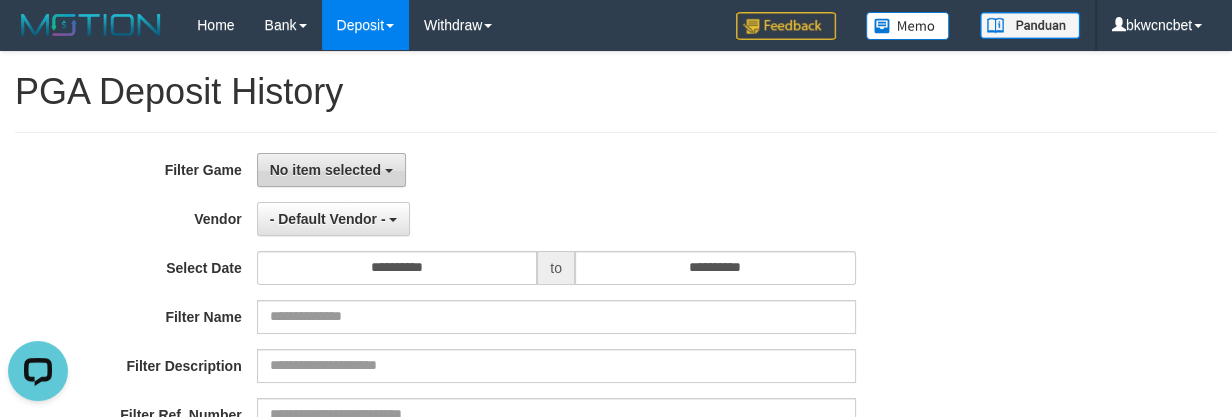 scroll, scrollTop: 0, scrollLeft: 0, axis: both 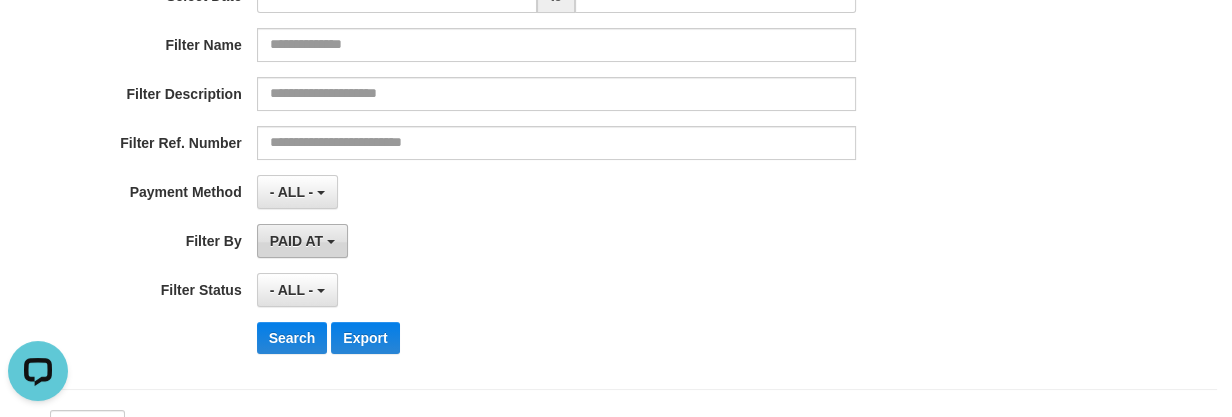 click on "PAID AT" at bounding box center [296, 241] 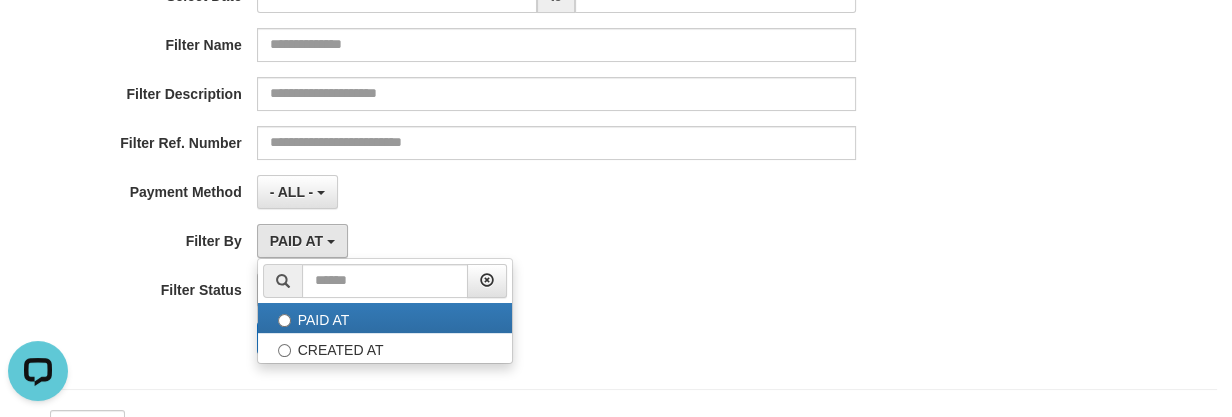 click on "PAID AT
PAID AT
CREATED AT" at bounding box center [556, 241] 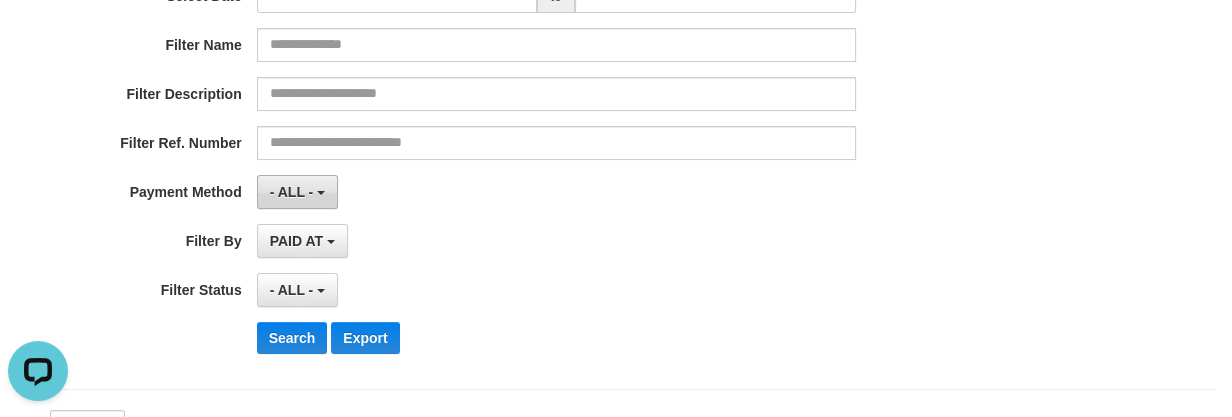 click on "- ALL -" at bounding box center (292, 192) 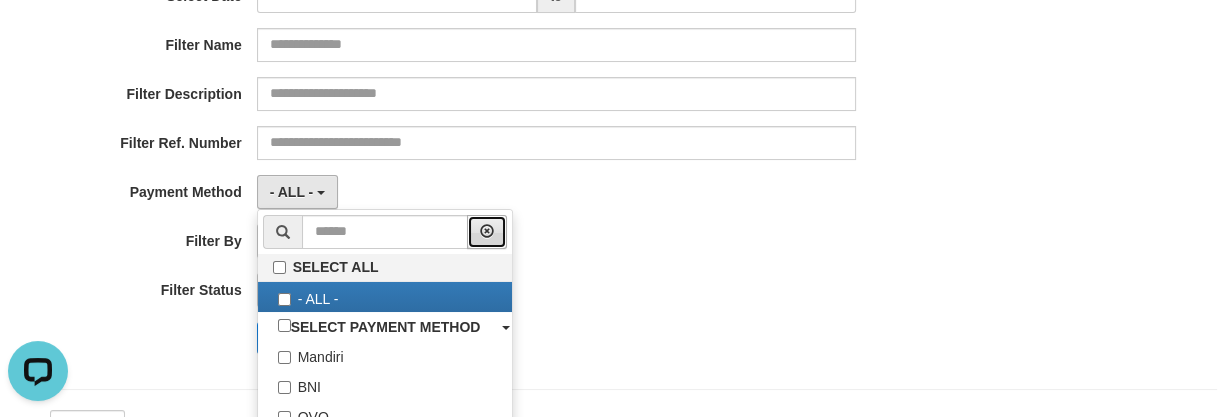 click at bounding box center [487, 231] 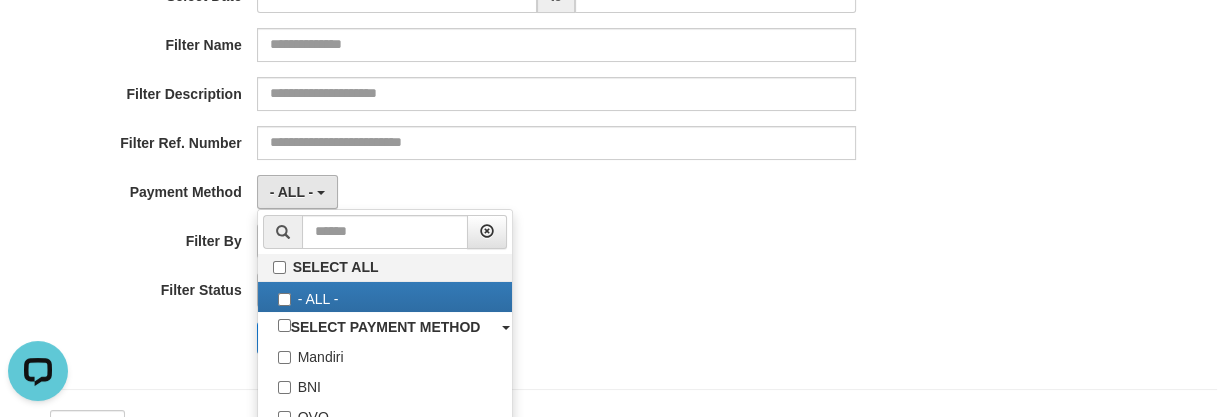 click on "- ALL -    SELECT ALL  - ALL -  SELECT PAYMENT METHOD
Mandiri
BNI
OVO
CIMB
BRI
MAYBANK
PERMATA
DANAMON
INDOMARET
ALFAMART
GOPAY
CC
BCA
QRIS
SINARMAS
LINKAJA
SHOPEEPAY
ATMBERSAMA
DANA
ARTHAGRAHA
SAMPOERNA
OCBCNISP" at bounding box center [556, 192] 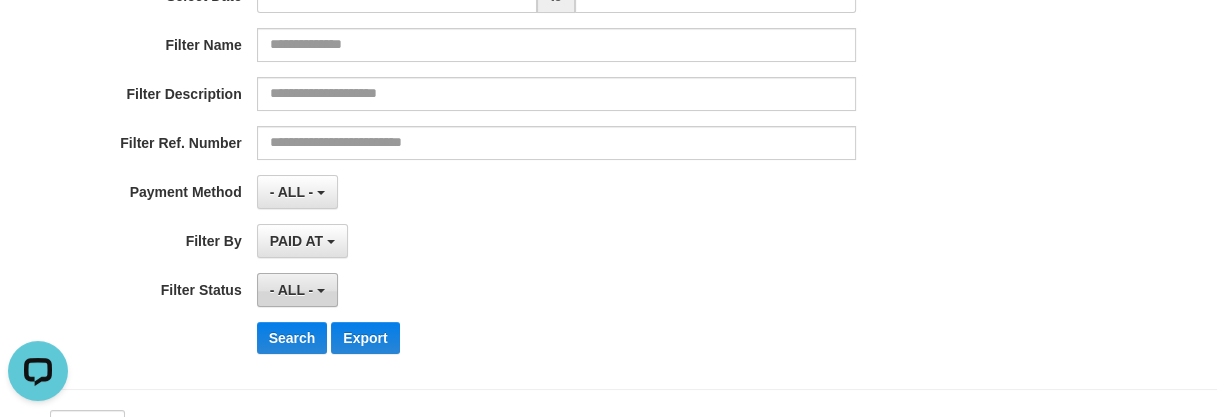 click on "- ALL -" at bounding box center (297, 290) 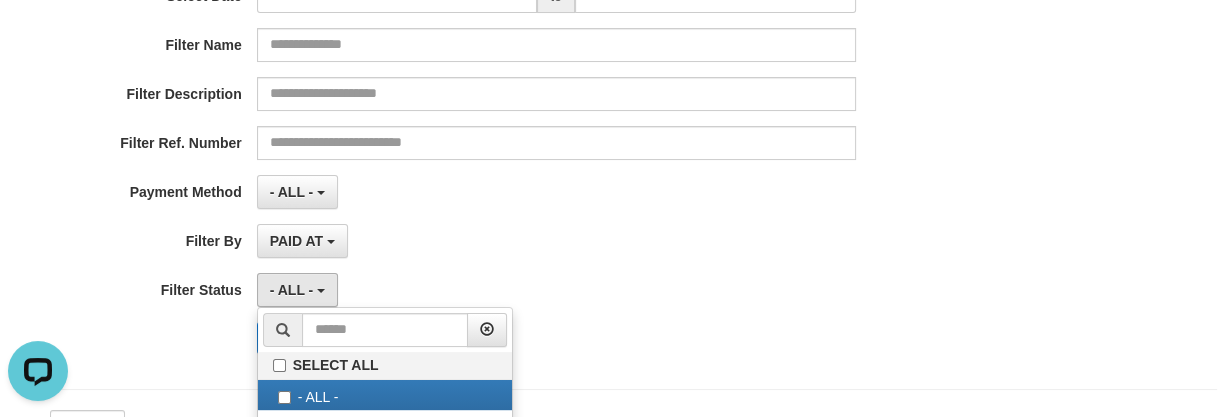 drag, startPoint x: 671, startPoint y: 198, endPoint x: 630, endPoint y: 191, distance: 41.59327 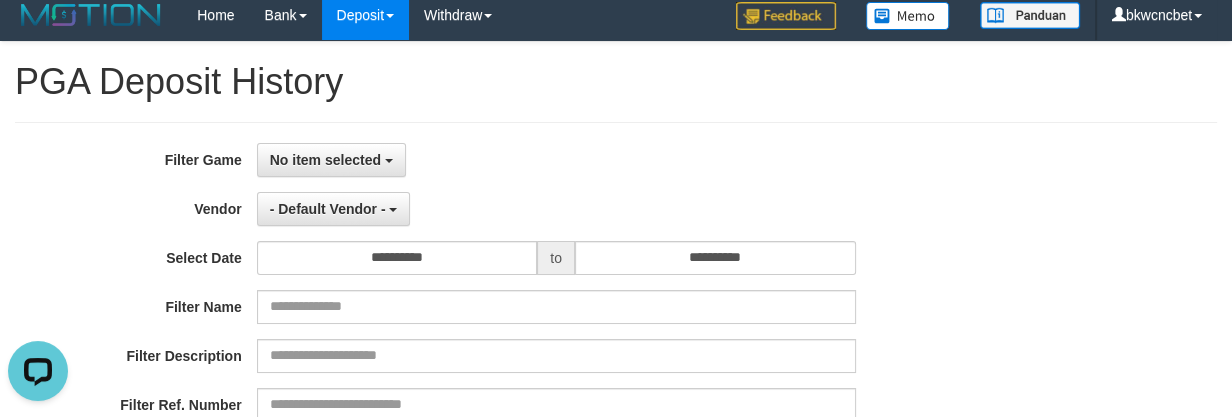 scroll, scrollTop: 0, scrollLeft: 0, axis: both 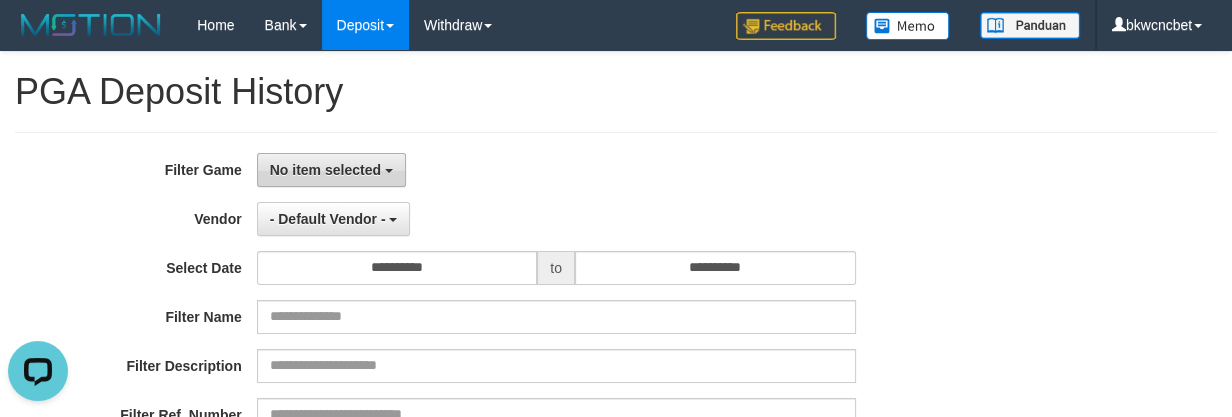 click on "No item selected" at bounding box center (325, 170) 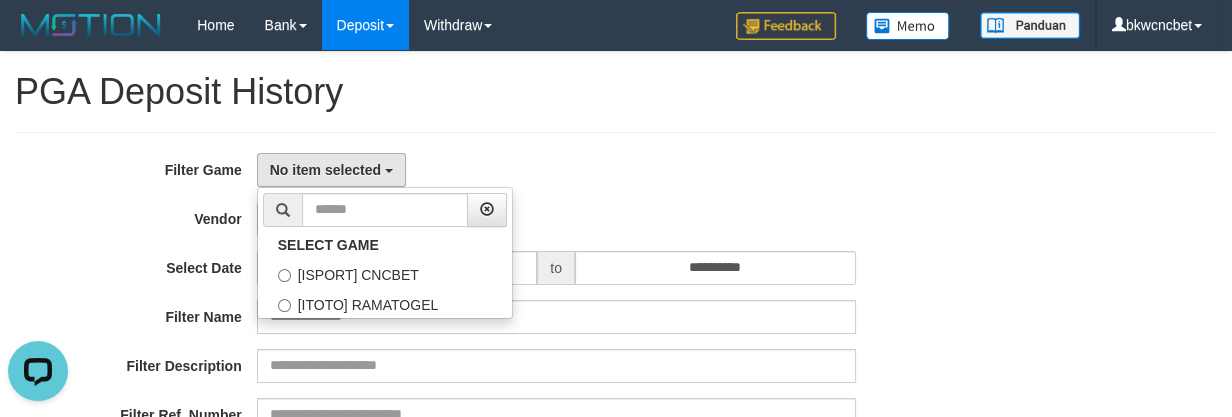 click on "PGA Deposit History" at bounding box center [616, 92] 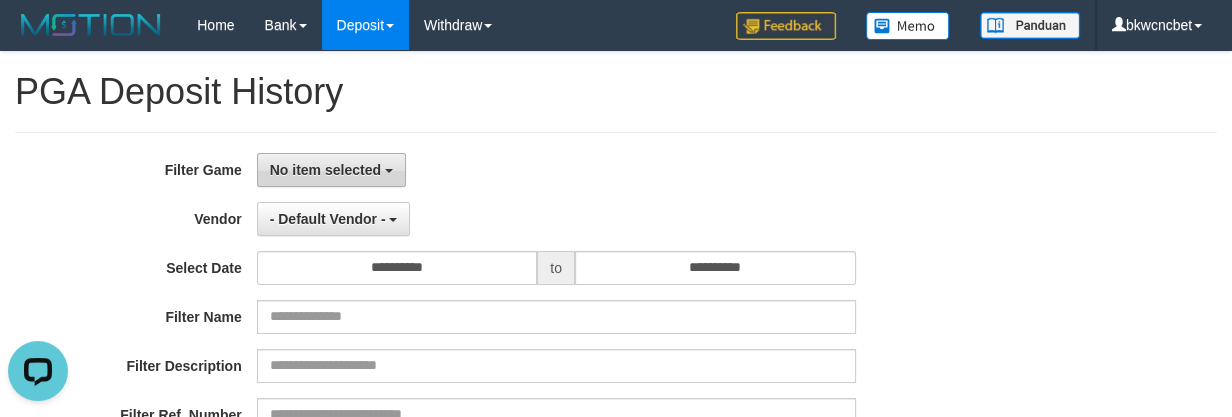 click on "No item selected" at bounding box center [325, 170] 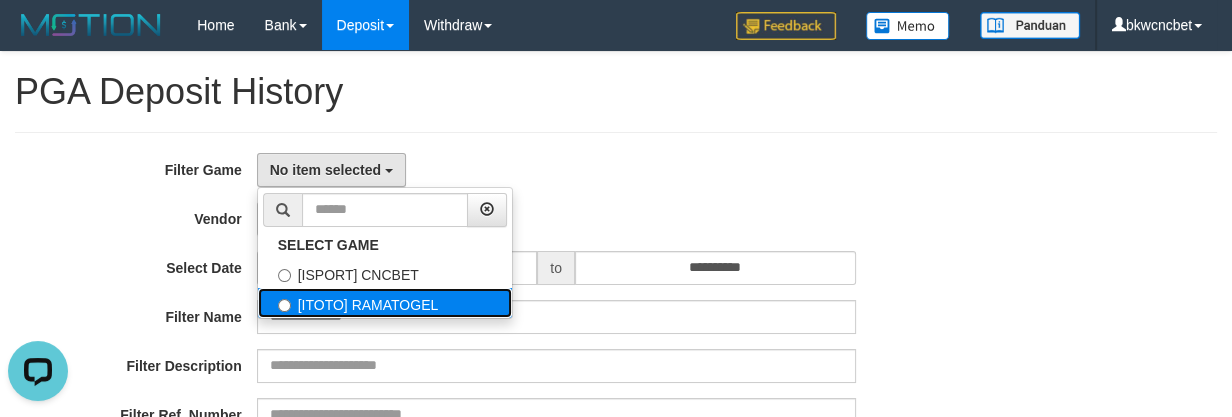click on "[ITOTO] RAMATOGEL" at bounding box center (385, 303) 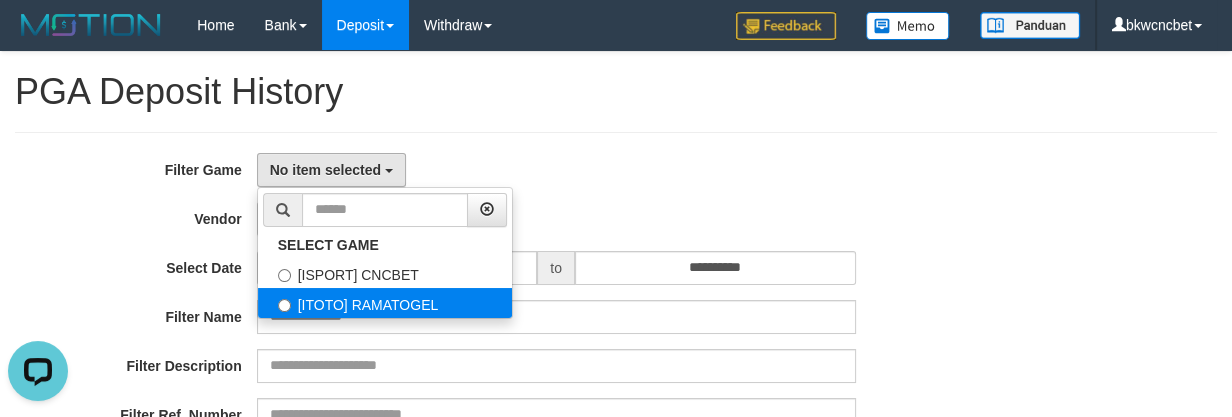 select on "****" 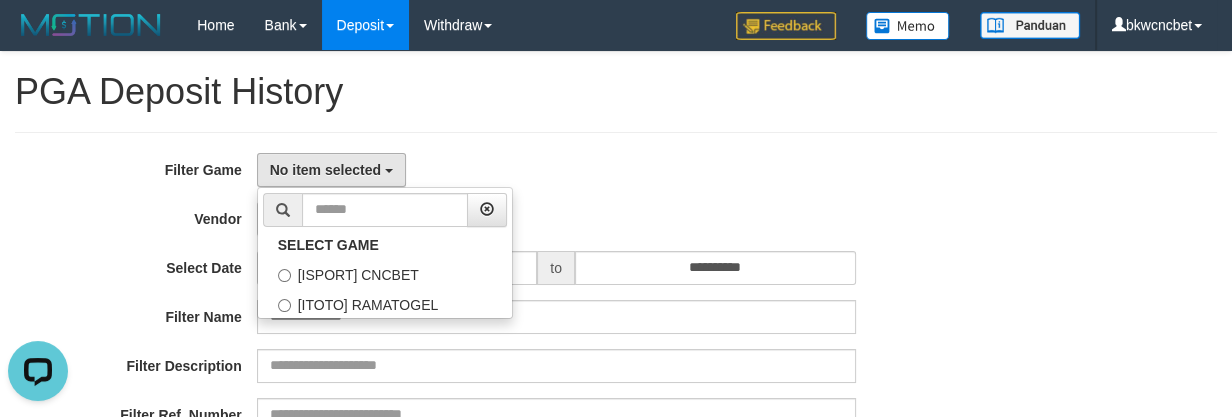 scroll, scrollTop: 35, scrollLeft: 0, axis: vertical 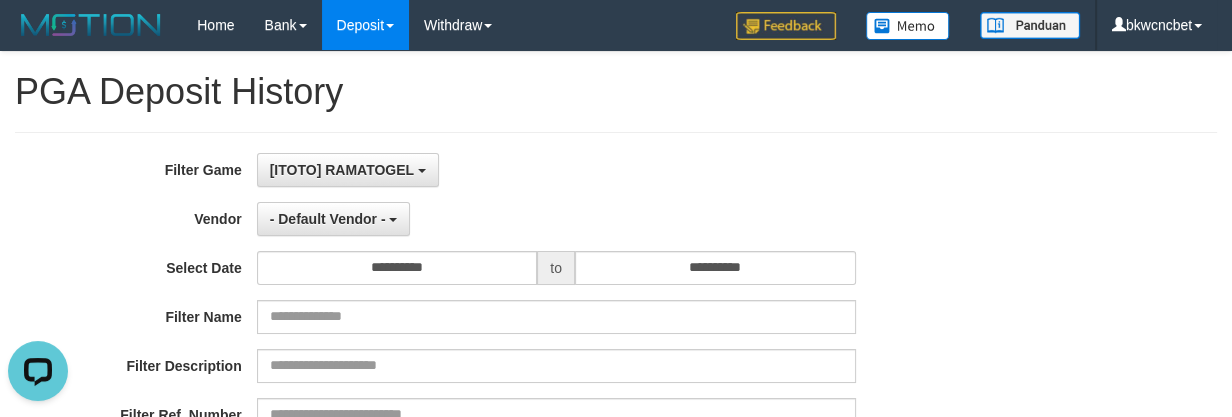 click on "PGA Deposit History" at bounding box center (616, 92) 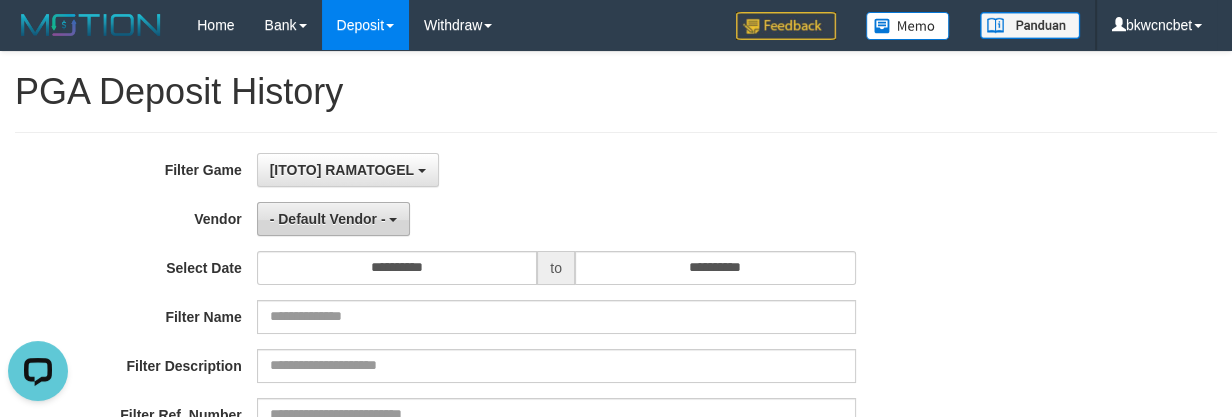 click on "- Default Vendor -" at bounding box center (328, 219) 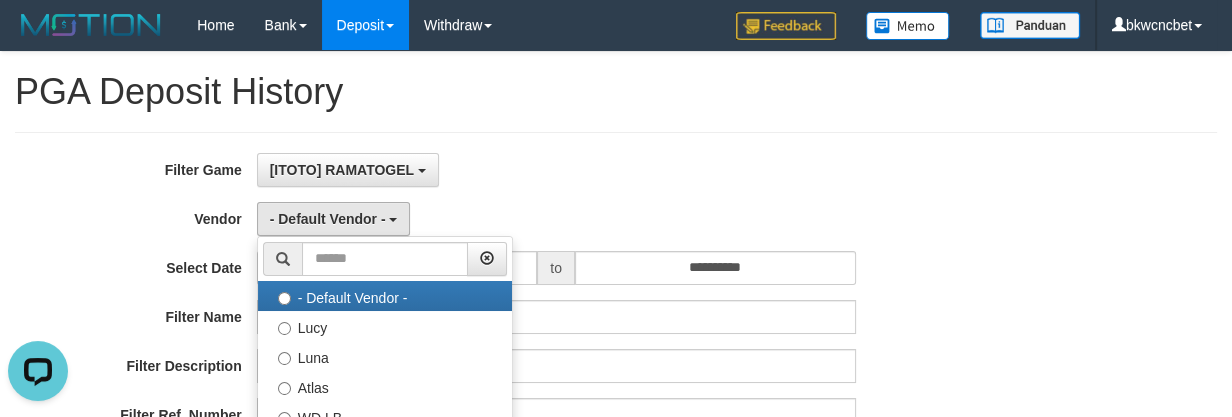 click on "PGA Deposit History" at bounding box center (616, 92) 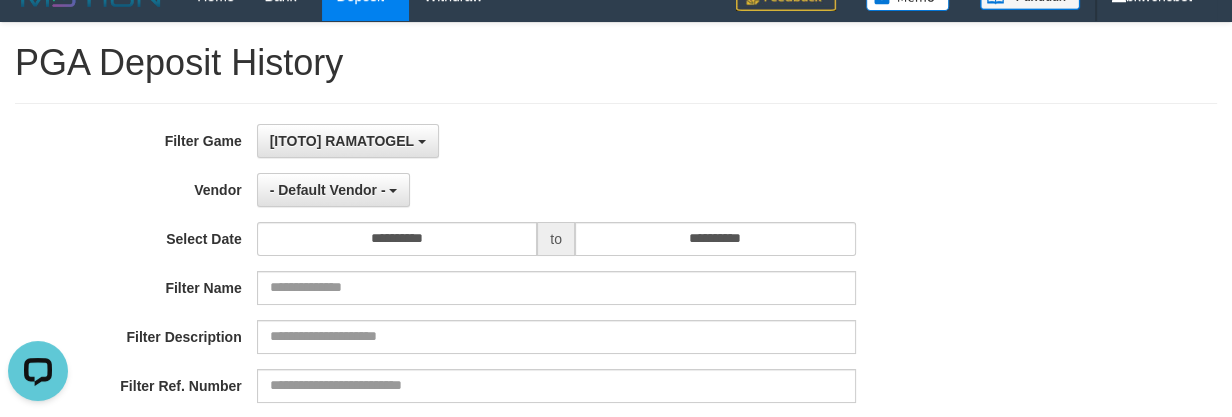 scroll, scrollTop: 0, scrollLeft: 0, axis: both 